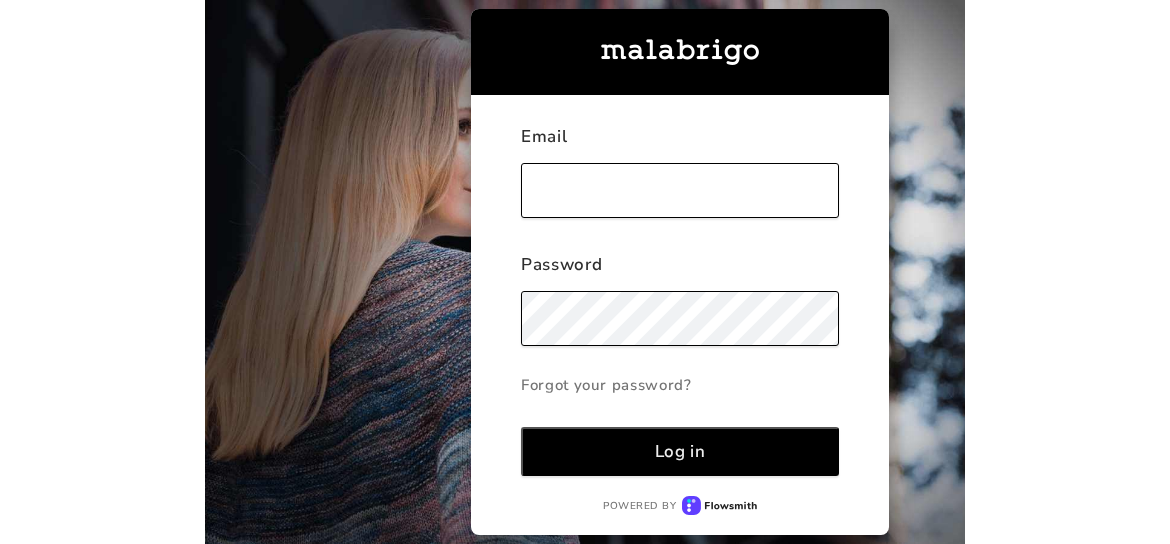 scroll, scrollTop: 0, scrollLeft: 0, axis: both 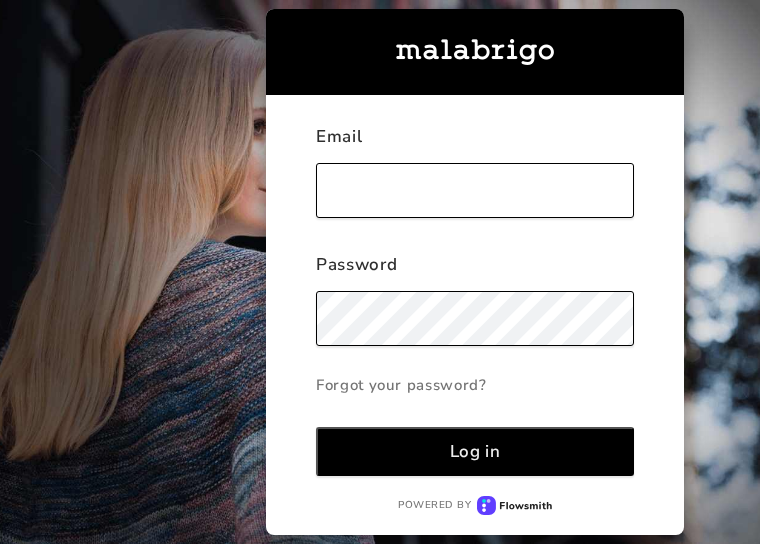 click at bounding box center [475, 190] 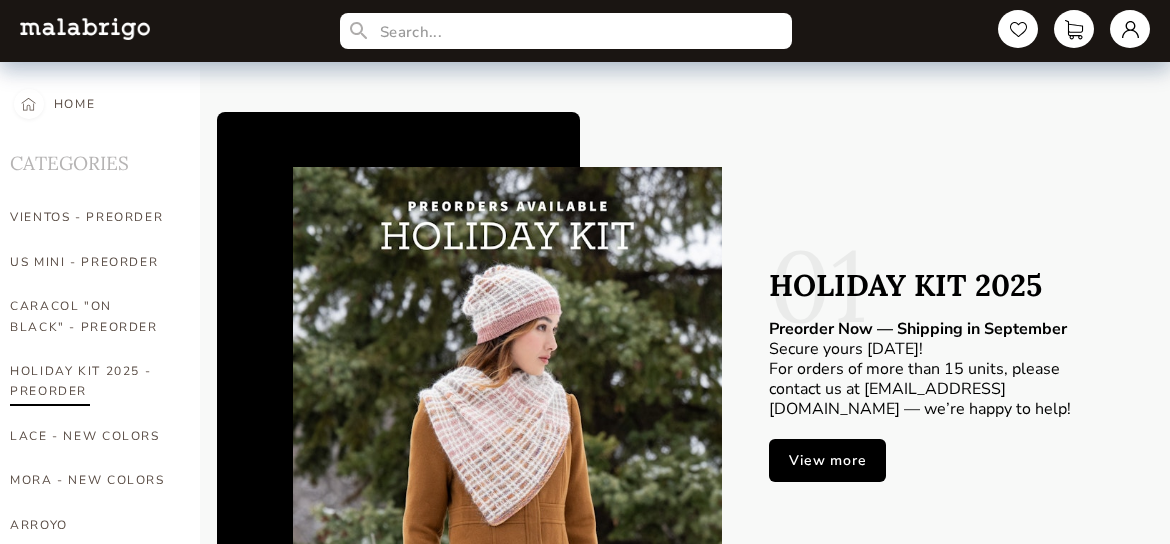 click on "HOLIDAY KIT 2025 - PREORDER" at bounding box center (90, 381) 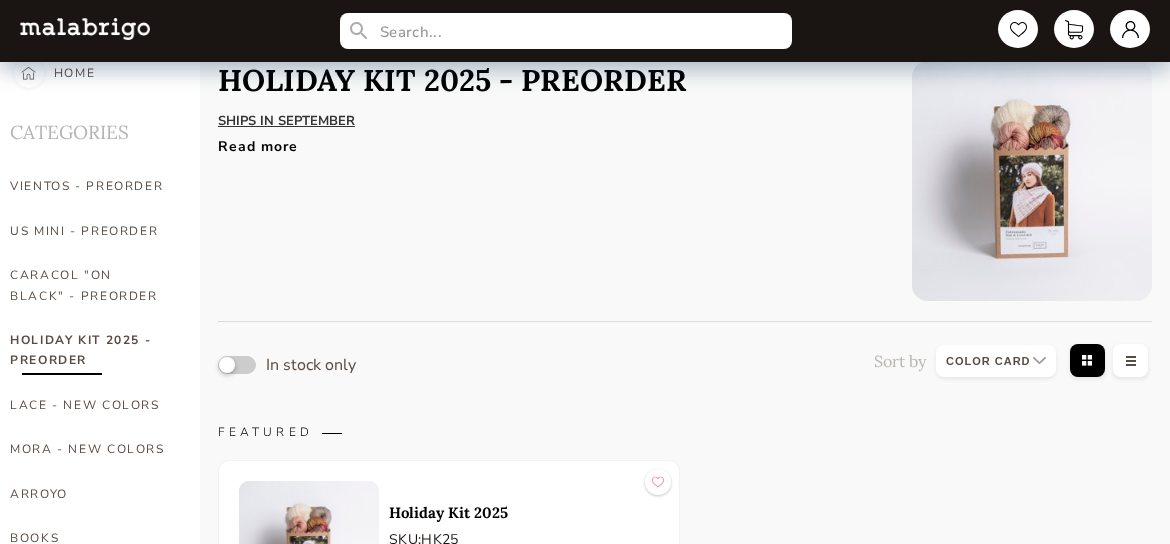 scroll, scrollTop: 0, scrollLeft: 0, axis: both 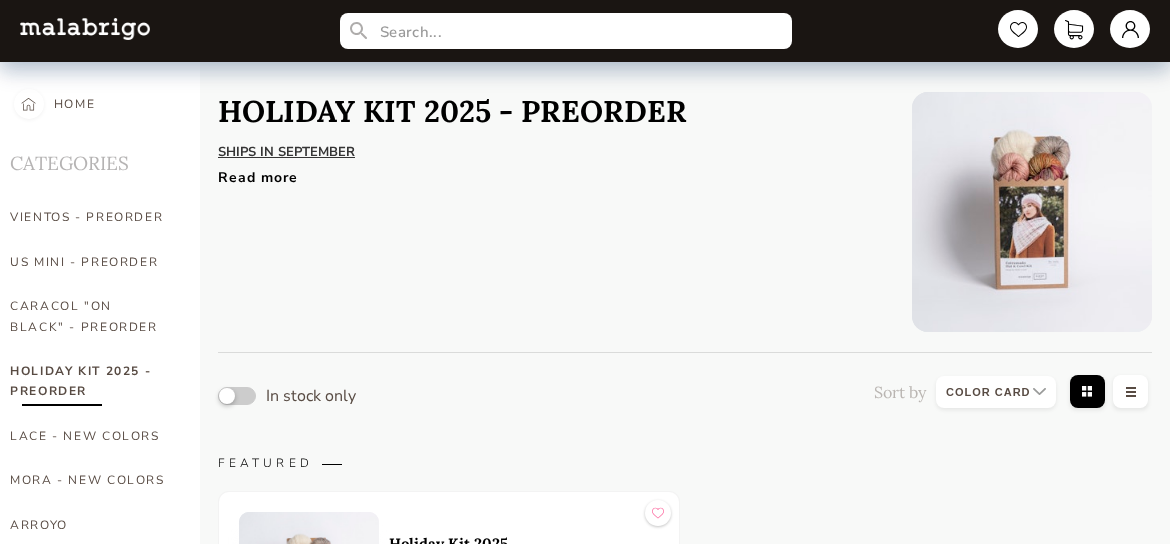 click at bounding box center [1032, 212] 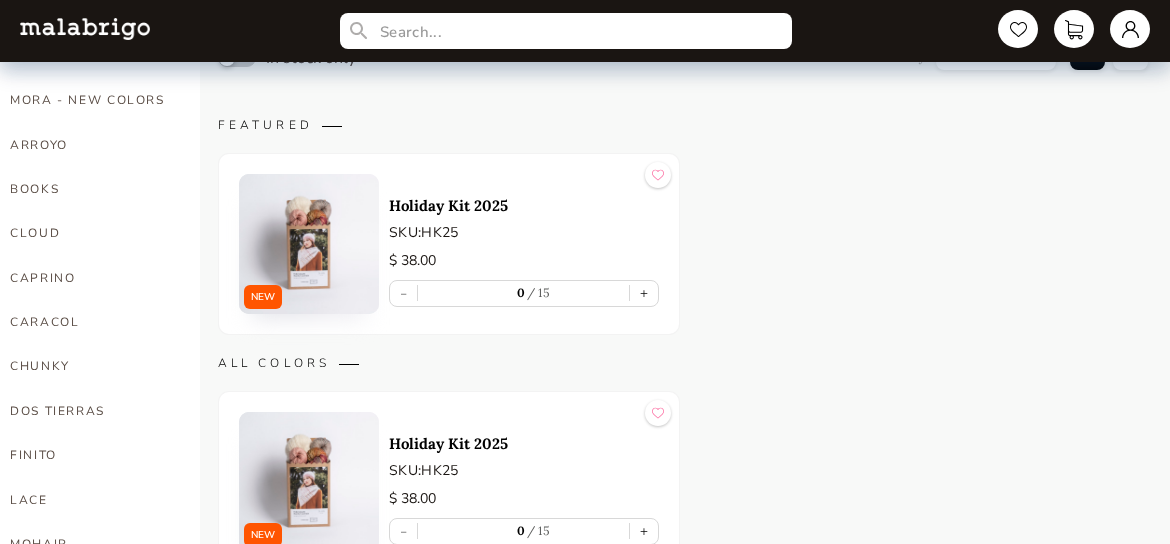 scroll, scrollTop: 363, scrollLeft: 0, axis: vertical 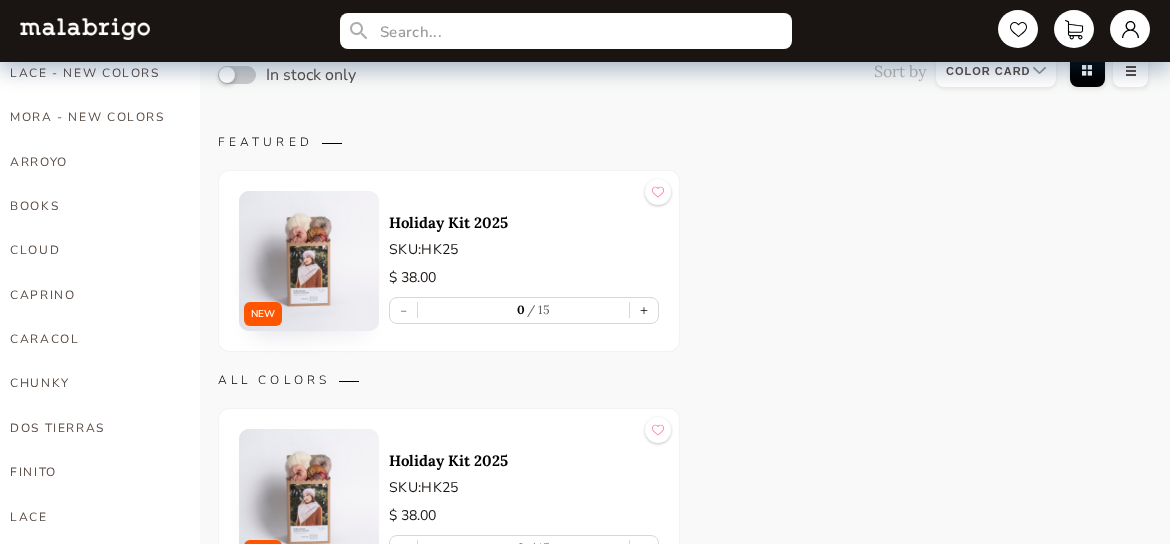 click on "ALL COLORS" at bounding box center [685, 380] 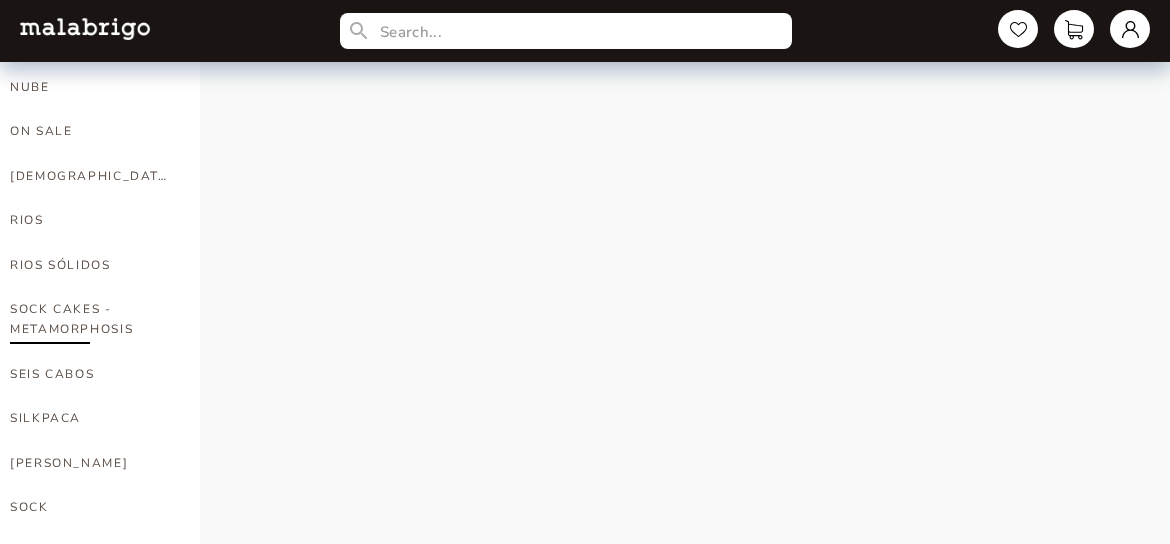 scroll, scrollTop: 1090, scrollLeft: 0, axis: vertical 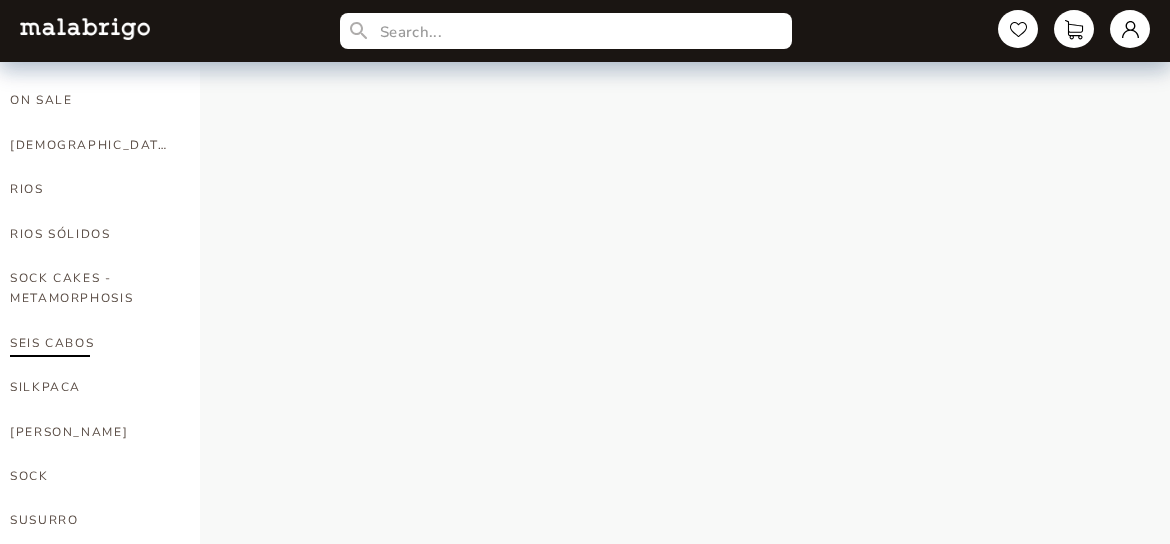 click on "SEIS CABOS" at bounding box center [90, 343] 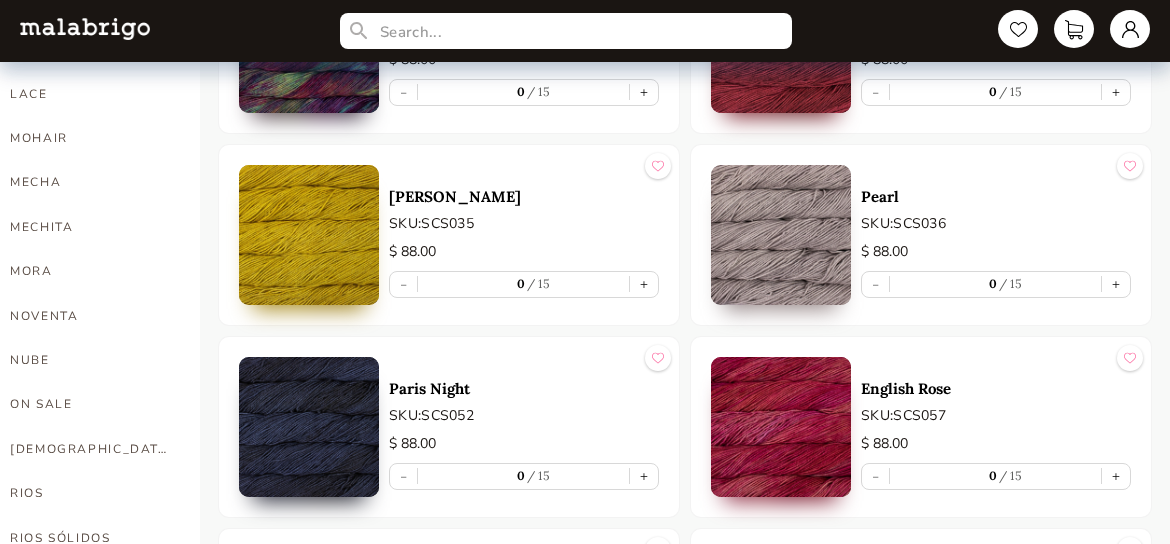 scroll, scrollTop: 818, scrollLeft: 0, axis: vertical 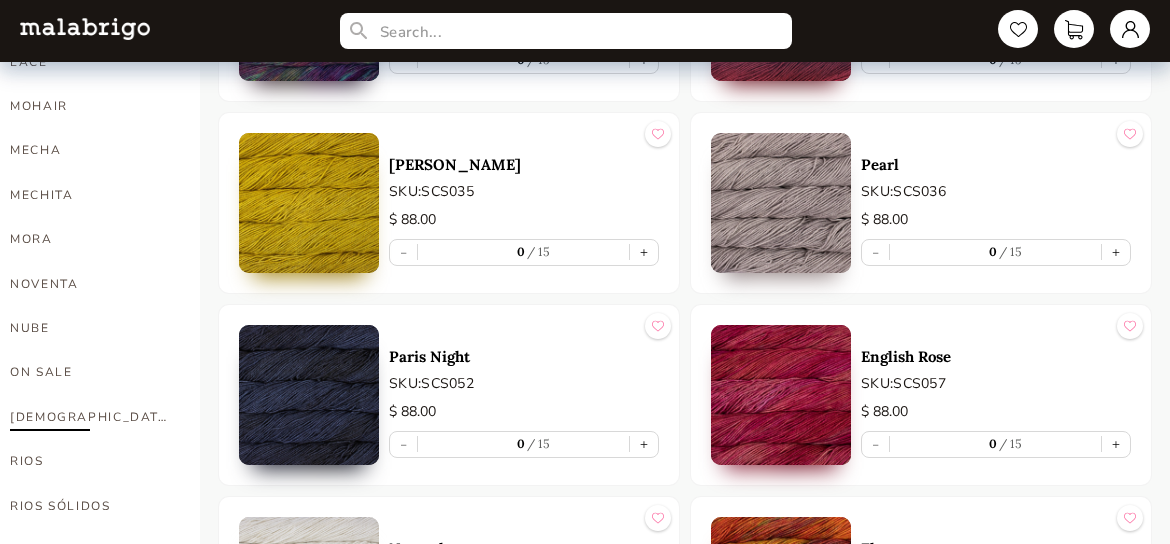 click on "[DEMOGRAPHIC_DATA]" at bounding box center [90, 417] 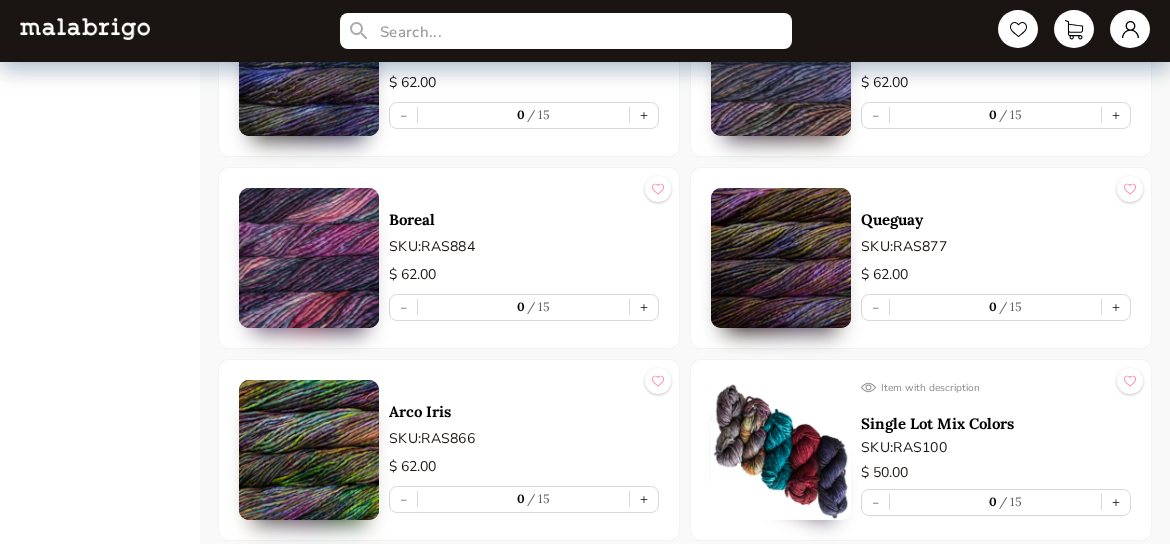 scroll, scrollTop: 10533, scrollLeft: 0, axis: vertical 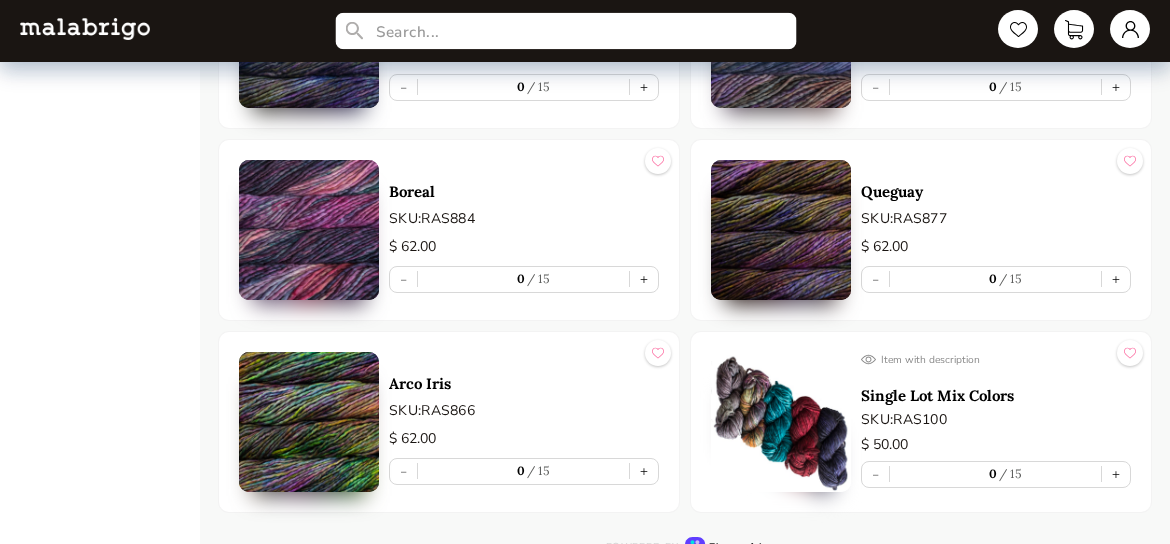 click at bounding box center [565, 31] 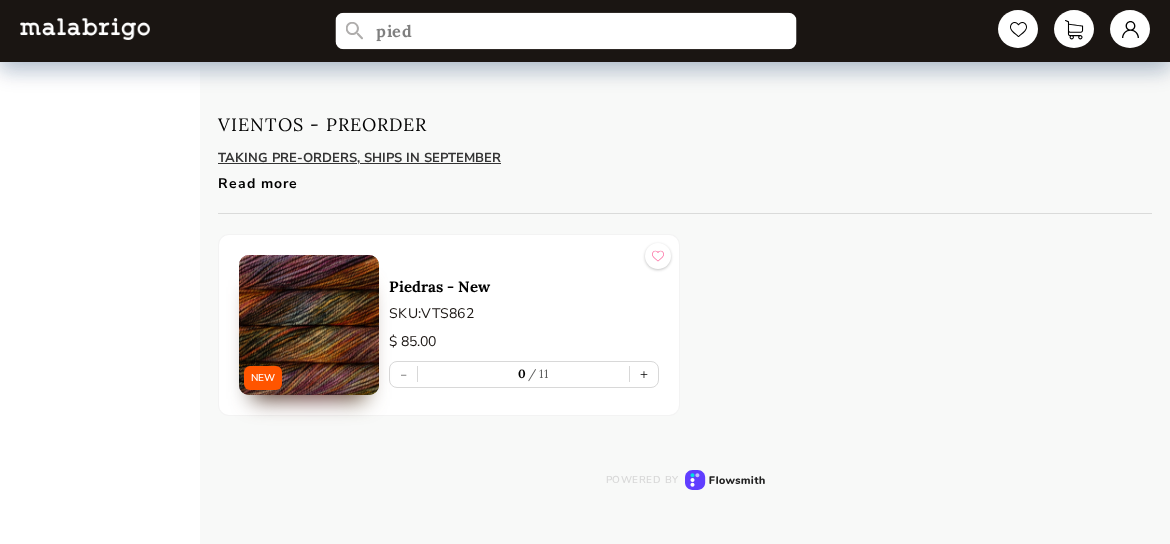 scroll, scrollTop: 7154, scrollLeft: 0, axis: vertical 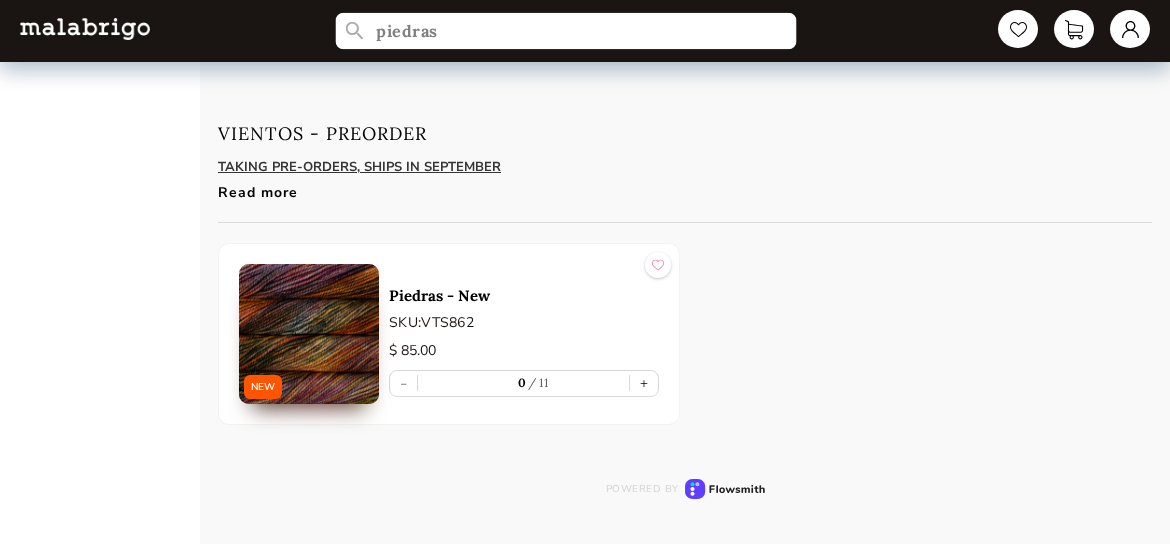 type on "piedras" 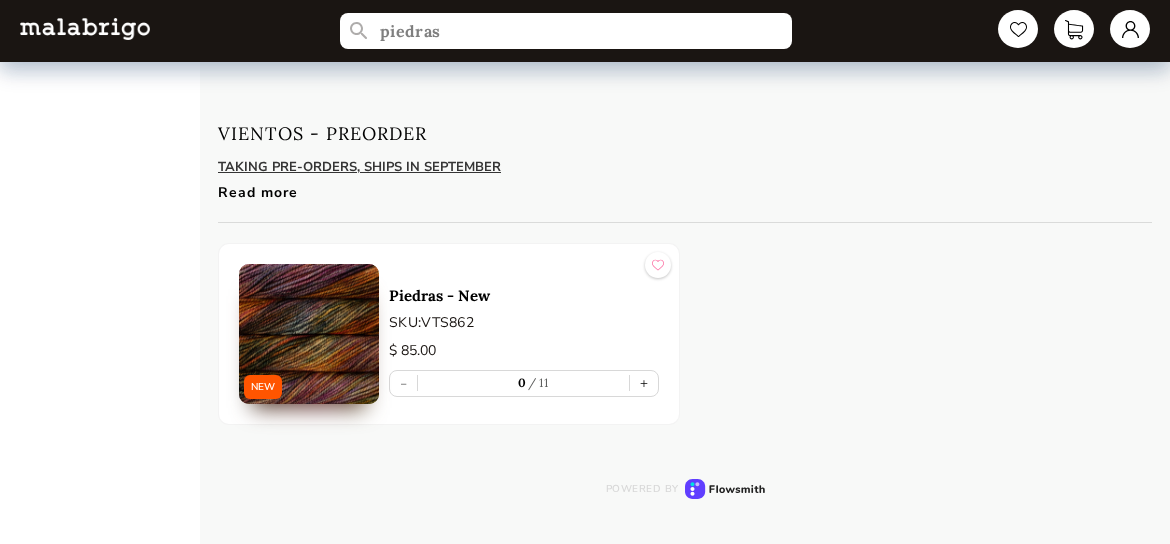 click at bounding box center (309, 334) 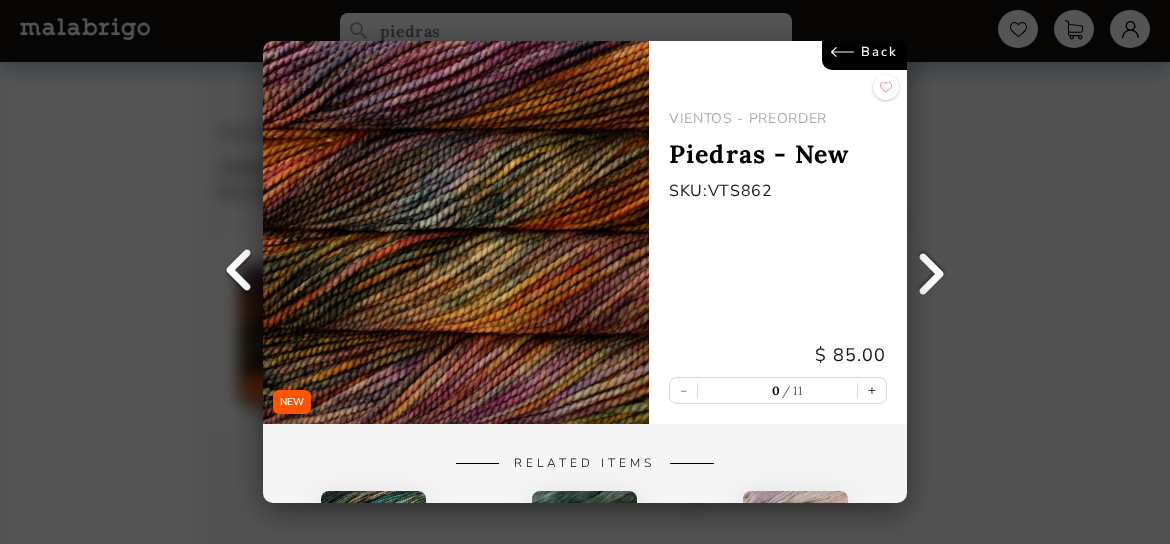 scroll, scrollTop: 0, scrollLeft: 0, axis: both 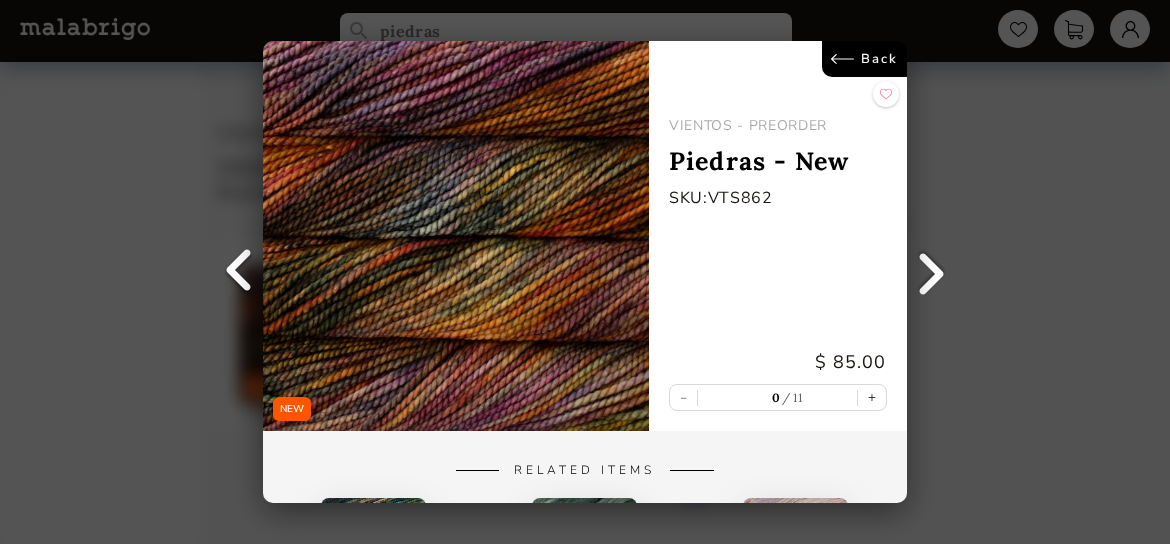 click on "Back" at bounding box center [864, 59] 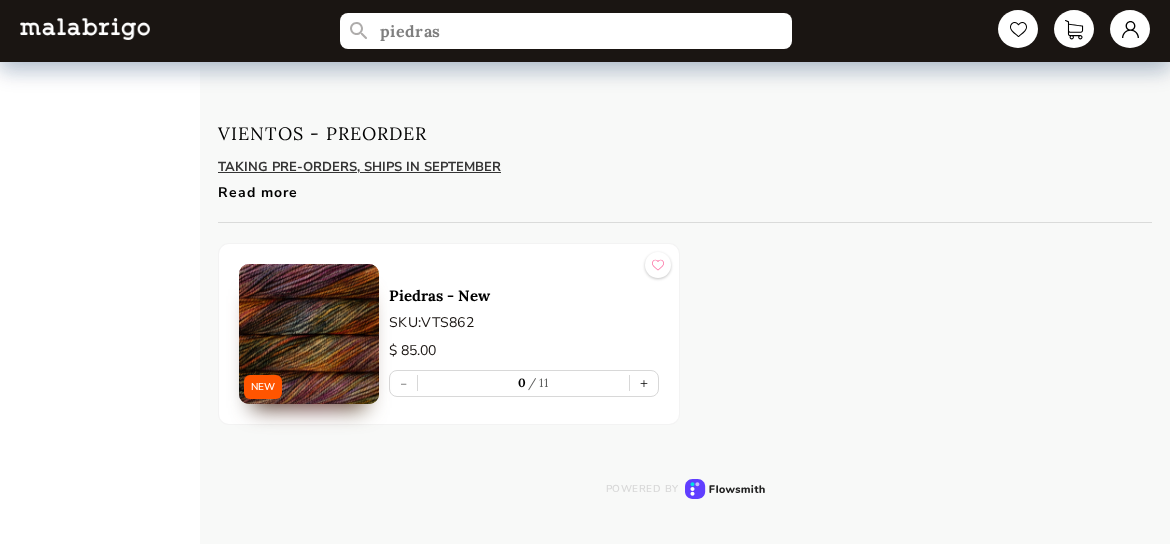 select on "INDEX" 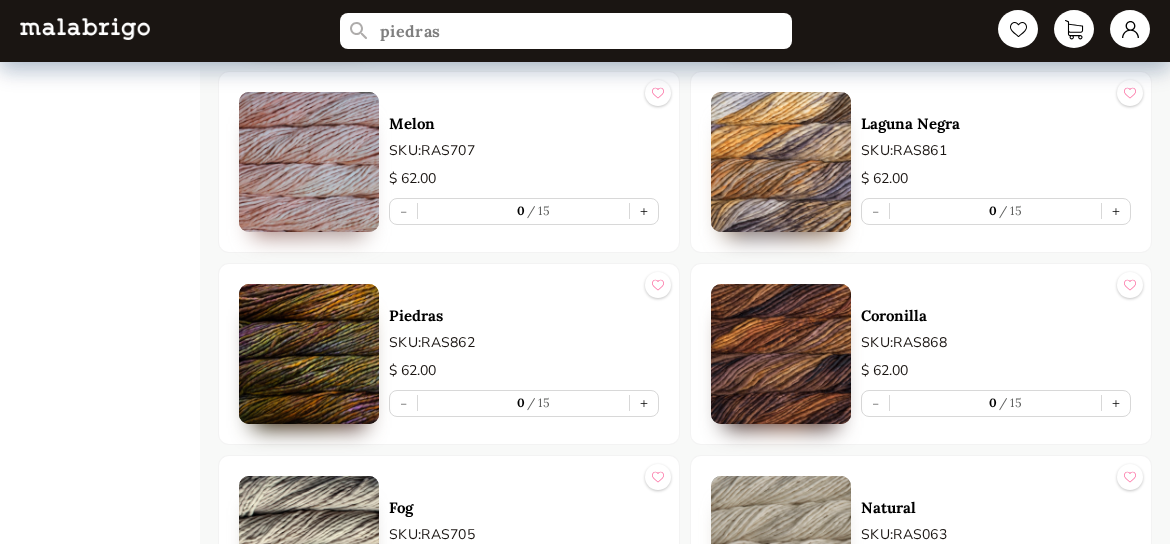 scroll, scrollTop: 7727, scrollLeft: 0, axis: vertical 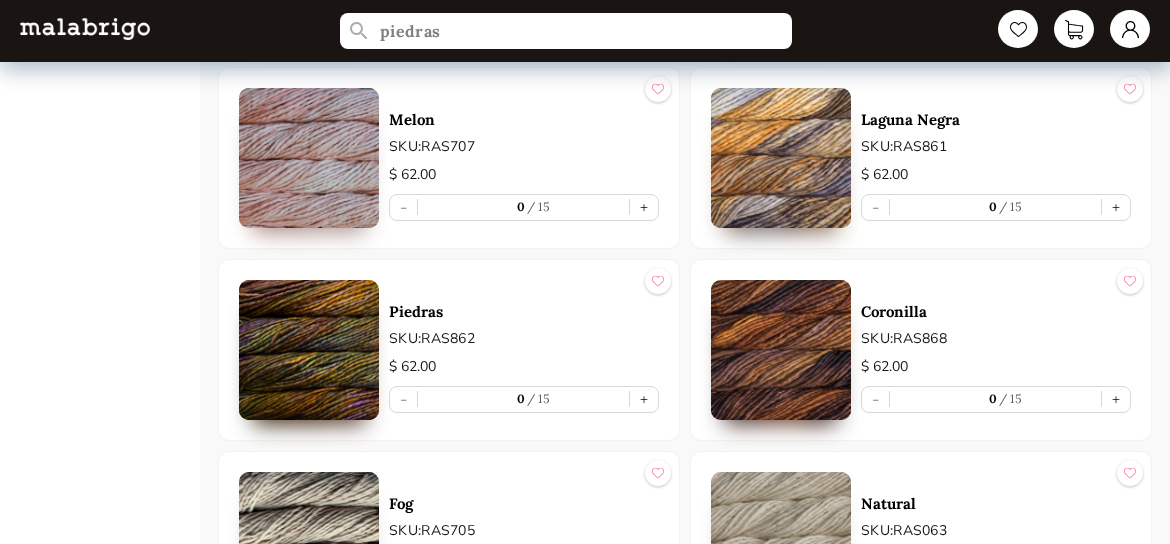 click on "- 0 15 +" at bounding box center (524, 399) 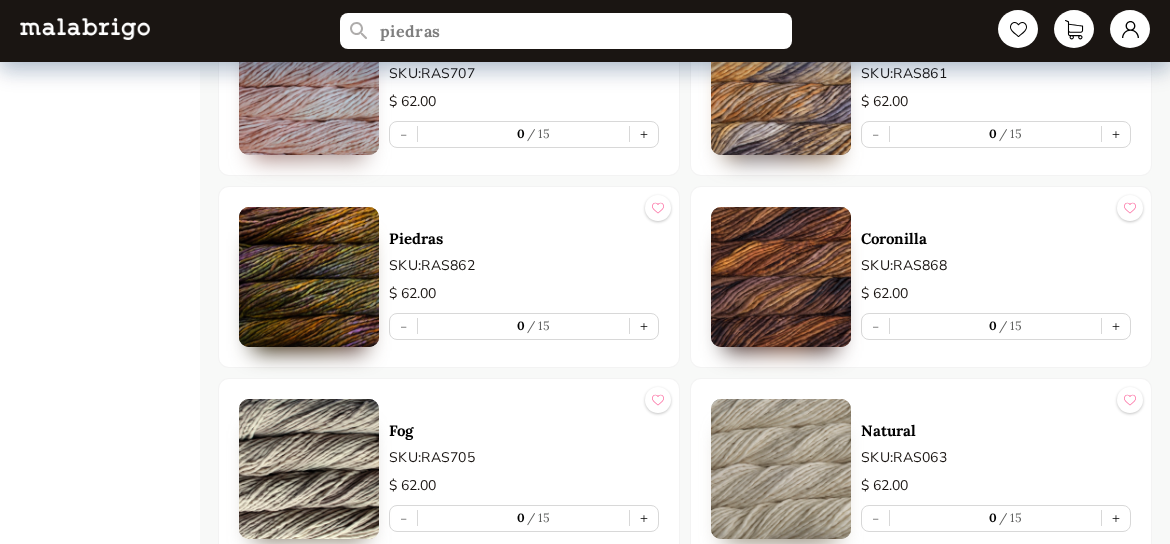 scroll, scrollTop: 7714, scrollLeft: 0, axis: vertical 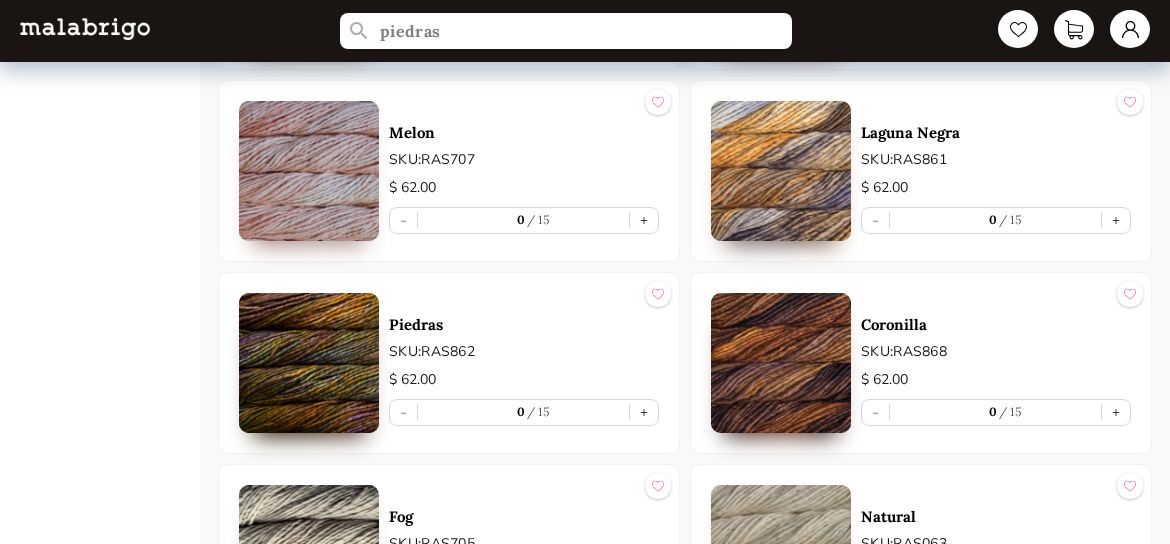 click on "- 0 15 +" at bounding box center [996, 220] 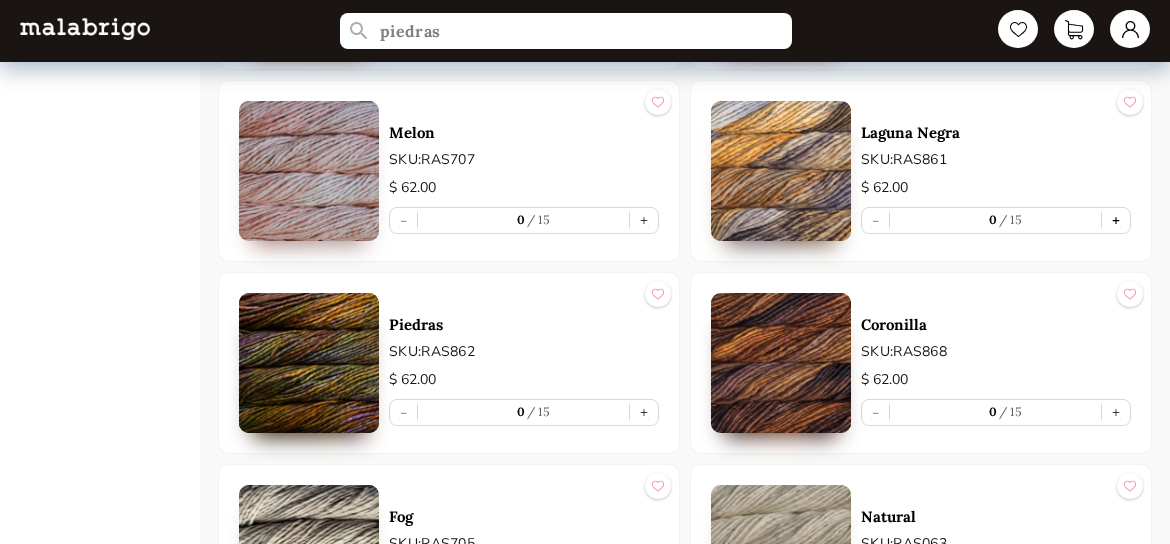click on "+" at bounding box center (1116, 220) 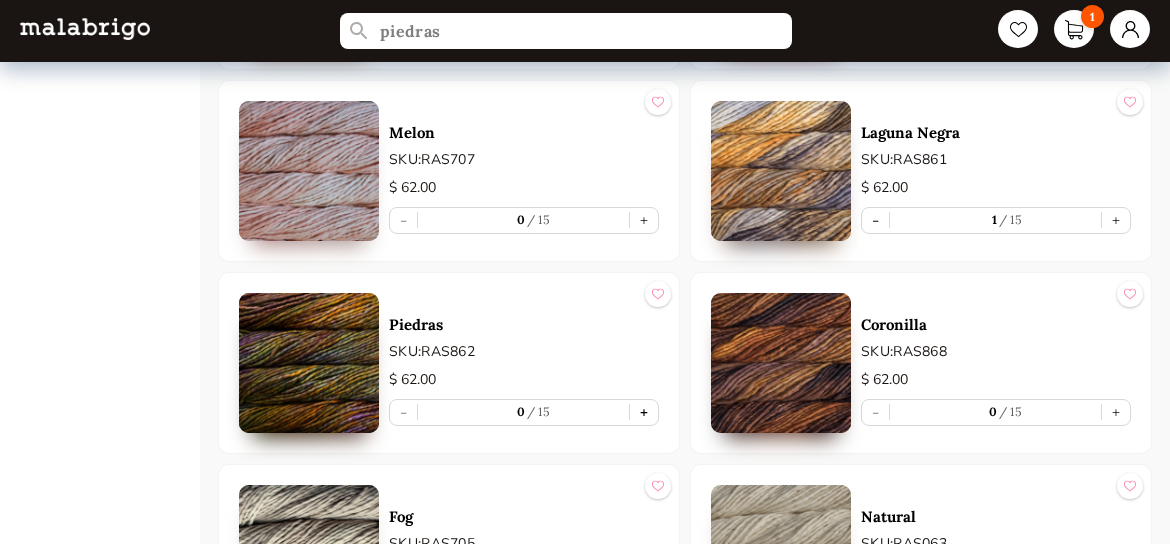 click on "+" at bounding box center (644, 412) 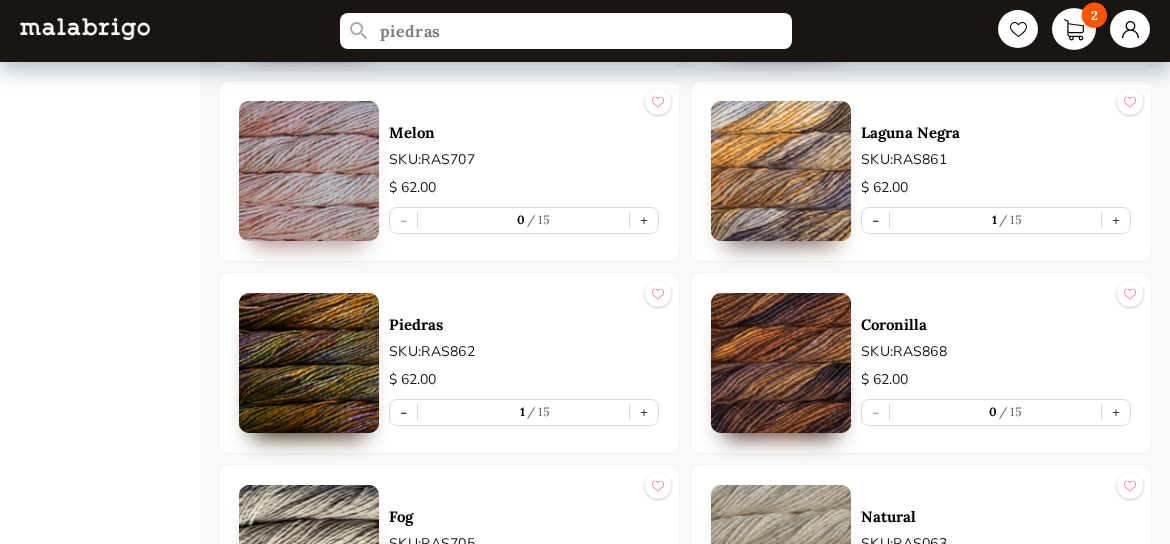 click on "2" at bounding box center [1074, 29] 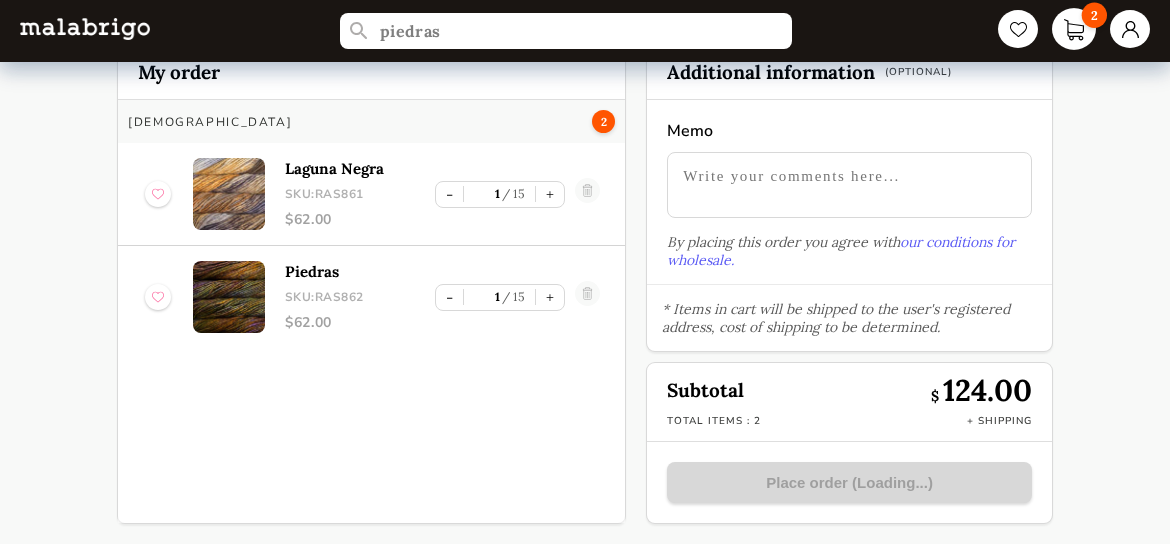 scroll, scrollTop: 63, scrollLeft: 0, axis: vertical 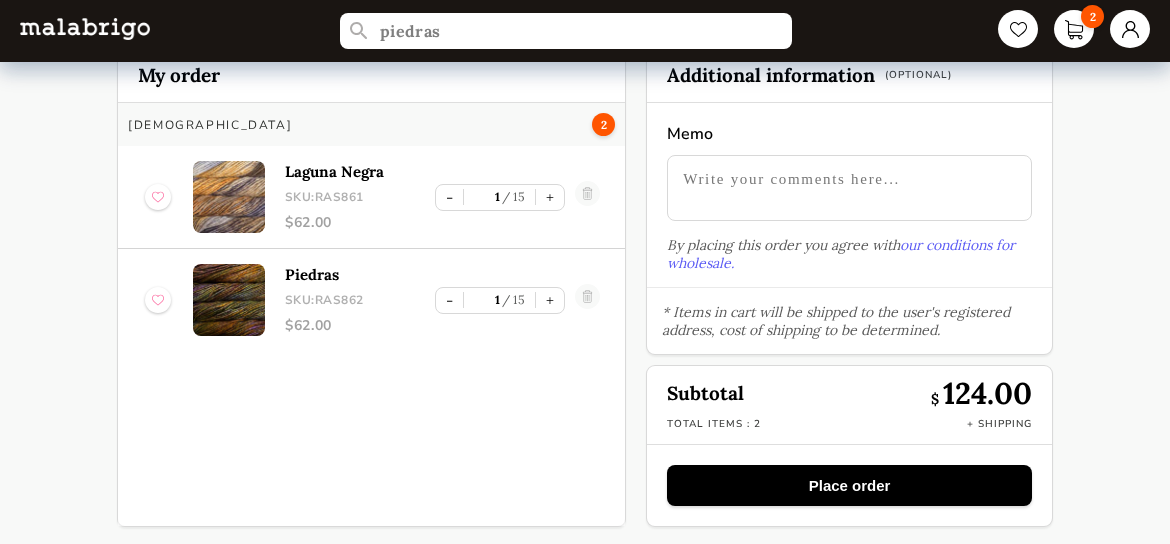 select on "INDEX" 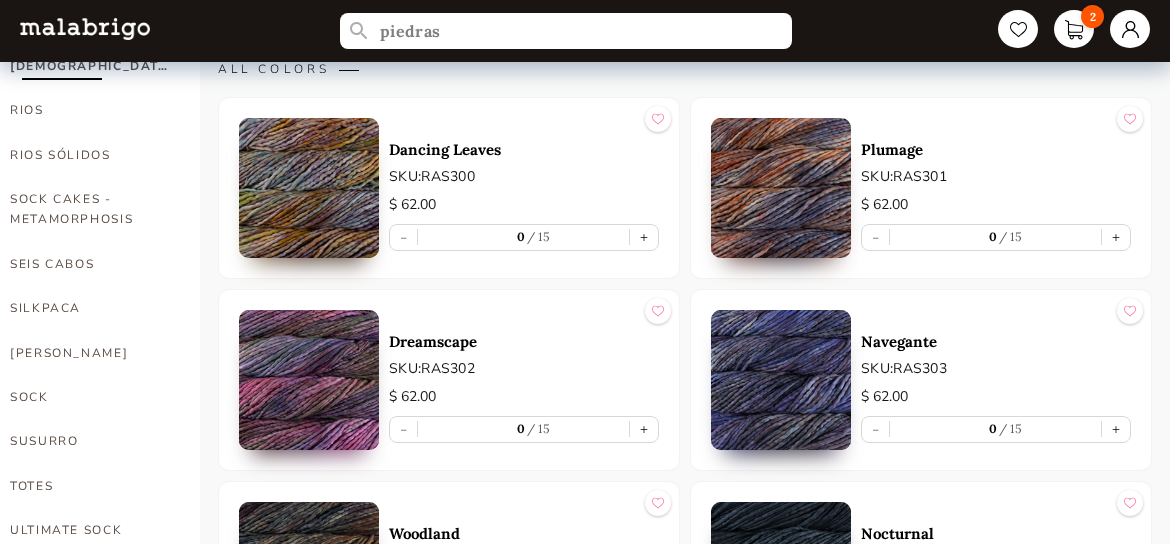 scroll, scrollTop: 1078, scrollLeft: 0, axis: vertical 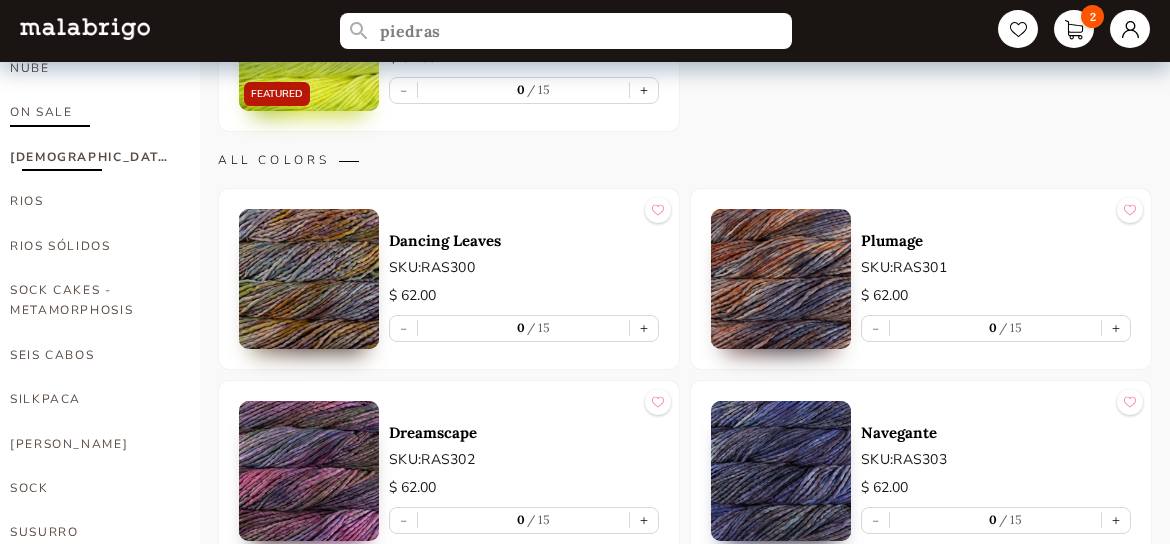 click on "ON SALE" at bounding box center (90, 112) 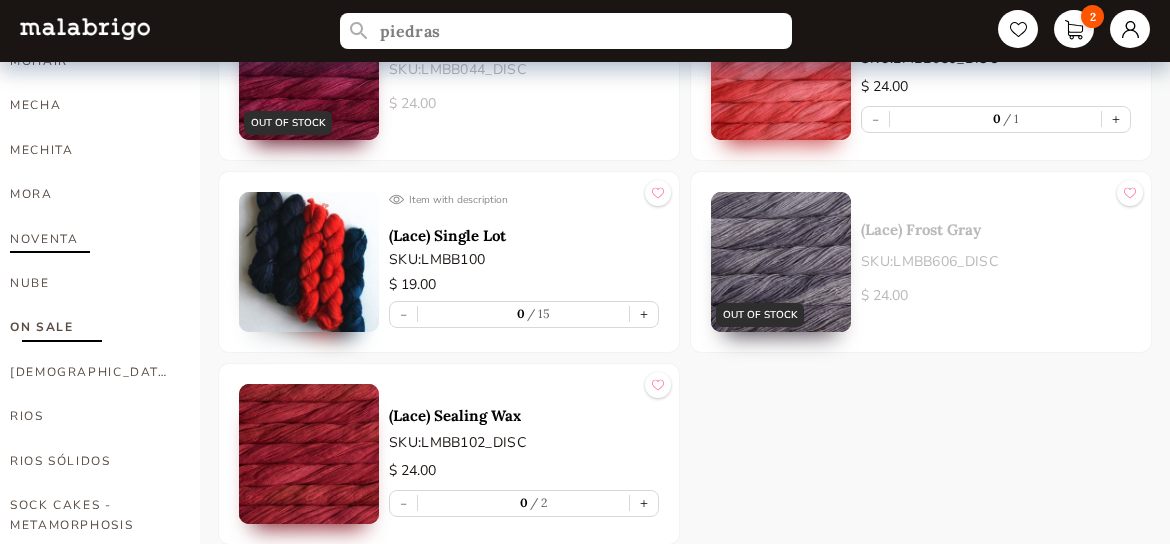 scroll, scrollTop: 896, scrollLeft: 0, axis: vertical 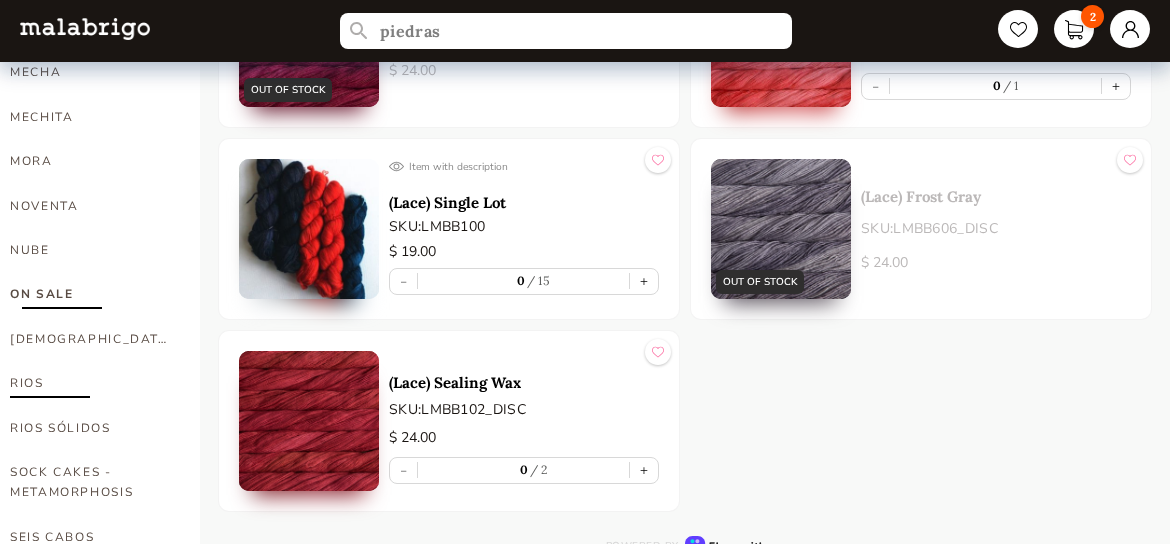 click on "RIOS" at bounding box center [90, 383] 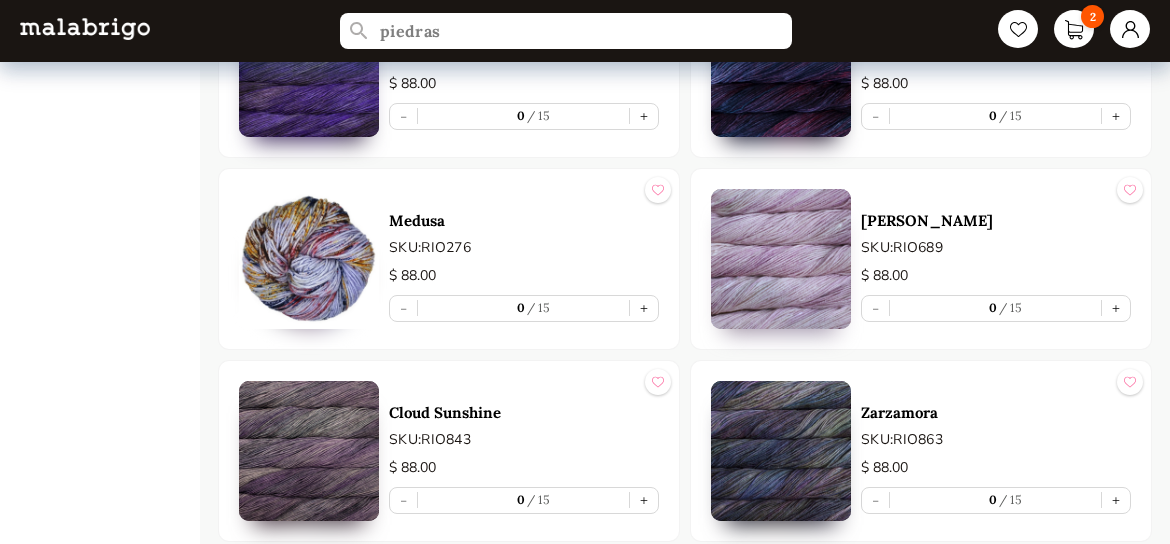 scroll, scrollTop: 3181, scrollLeft: 0, axis: vertical 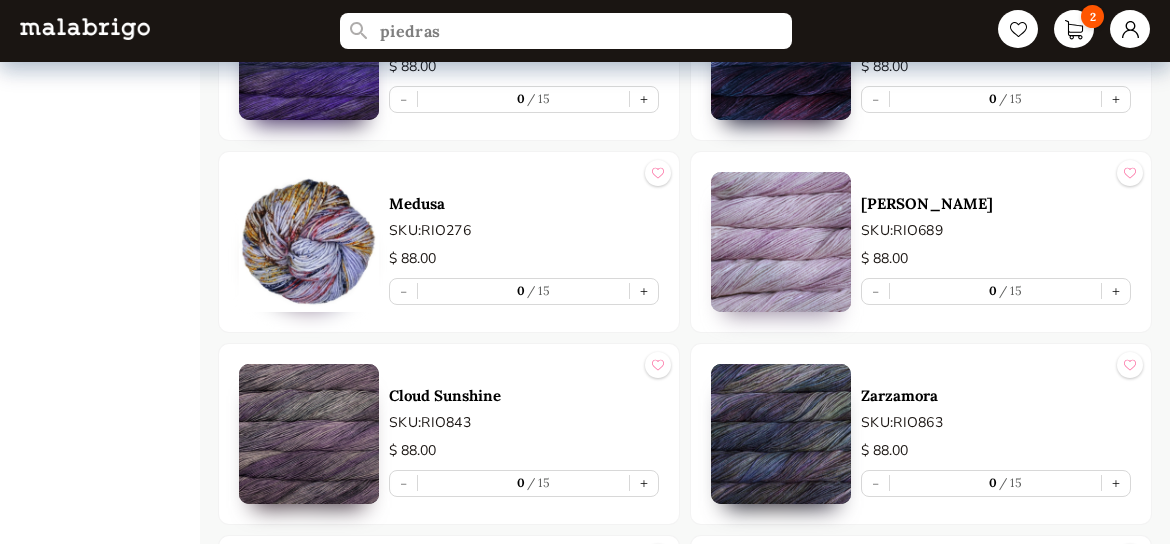 click at bounding box center [309, 242] 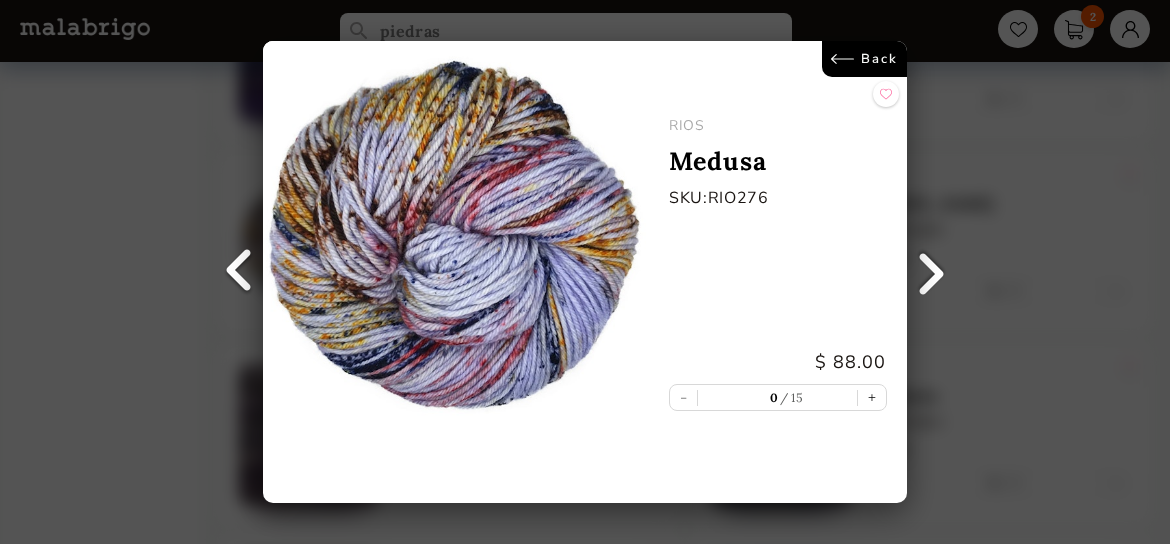 click on "Back" at bounding box center (864, 59) 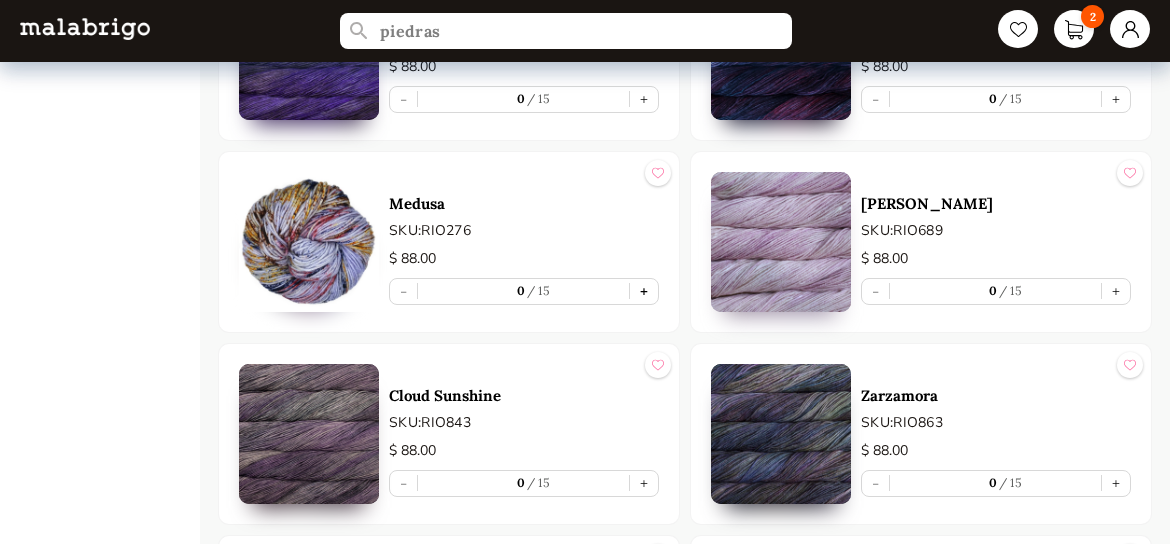 click on "+" at bounding box center [644, 291] 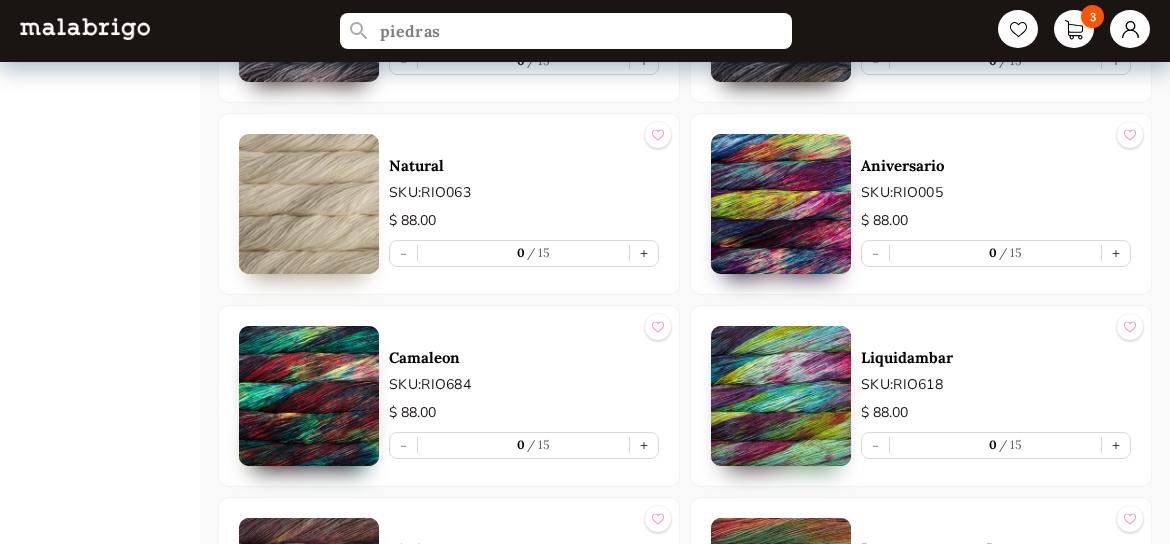 scroll, scrollTop: 8636, scrollLeft: 0, axis: vertical 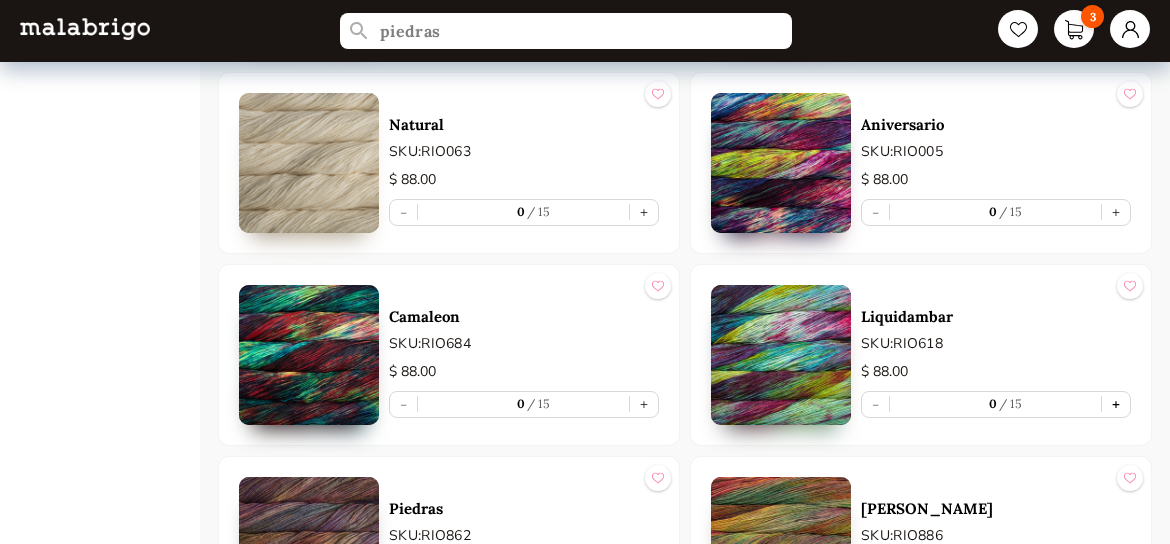 click on "+" at bounding box center (1116, 404) 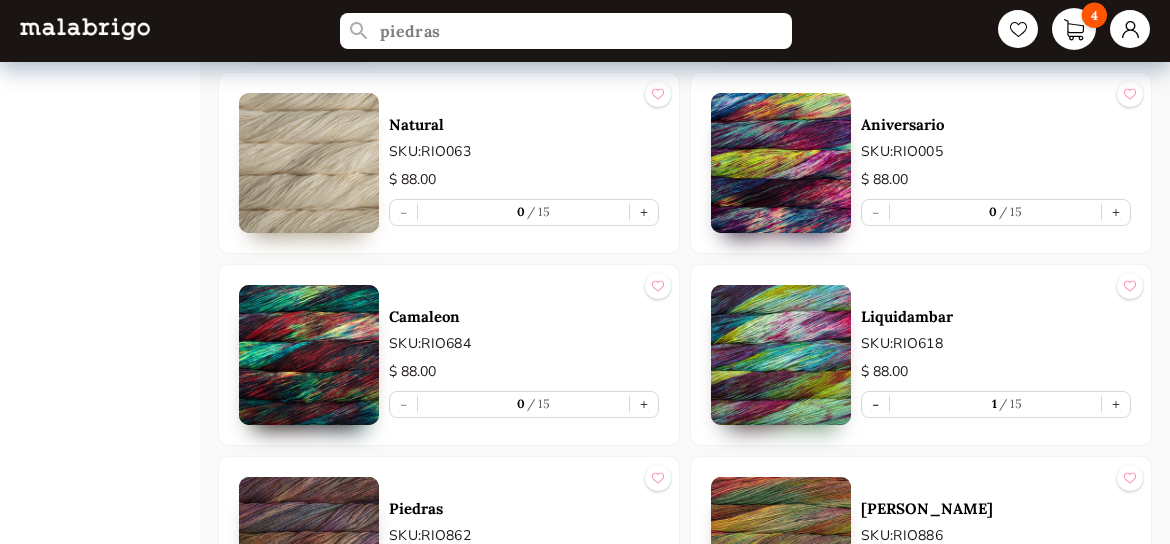 click on "4" at bounding box center [1094, 15] 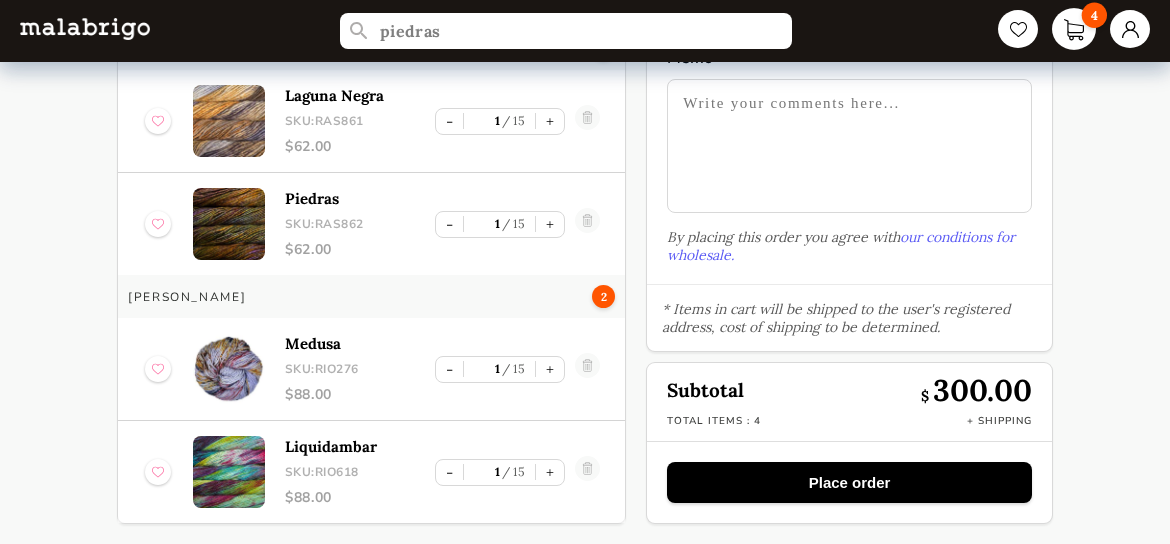 scroll, scrollTop: 138, scrollLeft: 0, axis: vertical 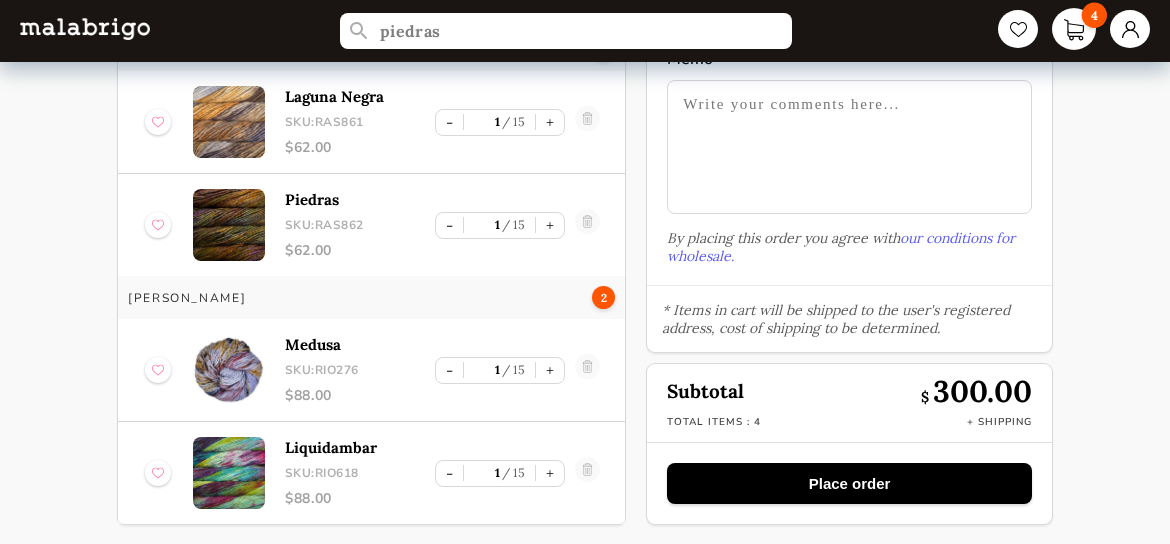click on "4" at bounding box center (1074, 29) 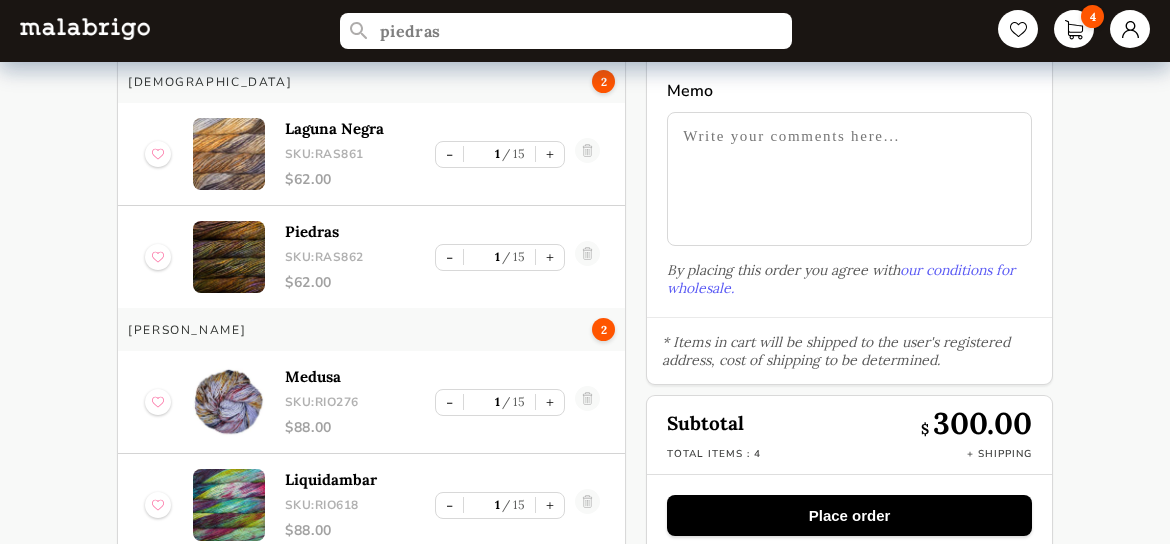 scroll, scrollTop: 138, scrollLeft: 0, axis: vertical 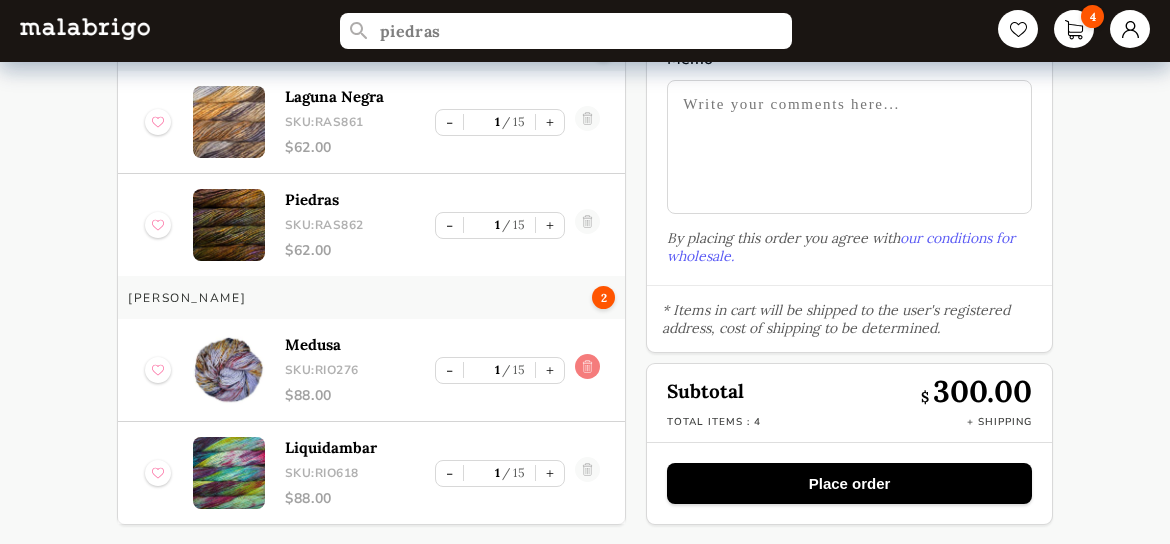 click at bounding box center (587, 370) 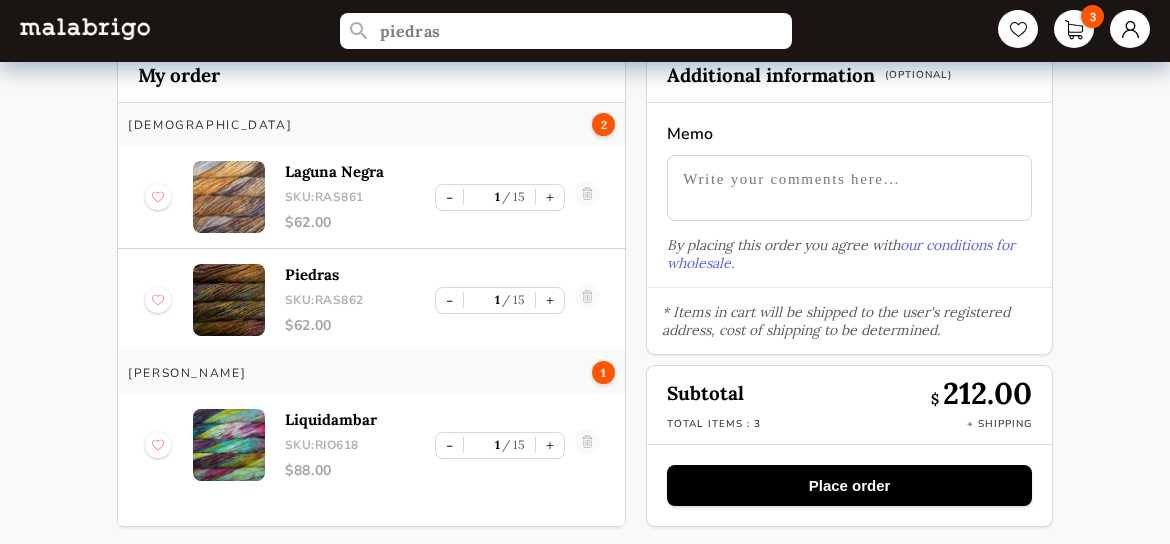 click on "Place order" at bounding box center (849, 485) 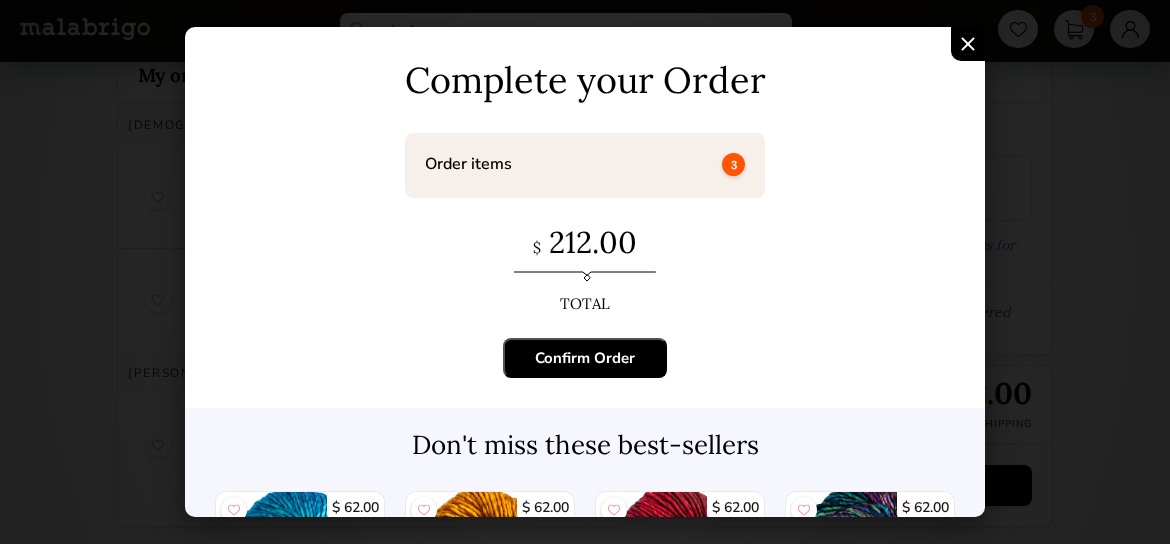 click on "Confirm Order" at bounding box center (585, 358) 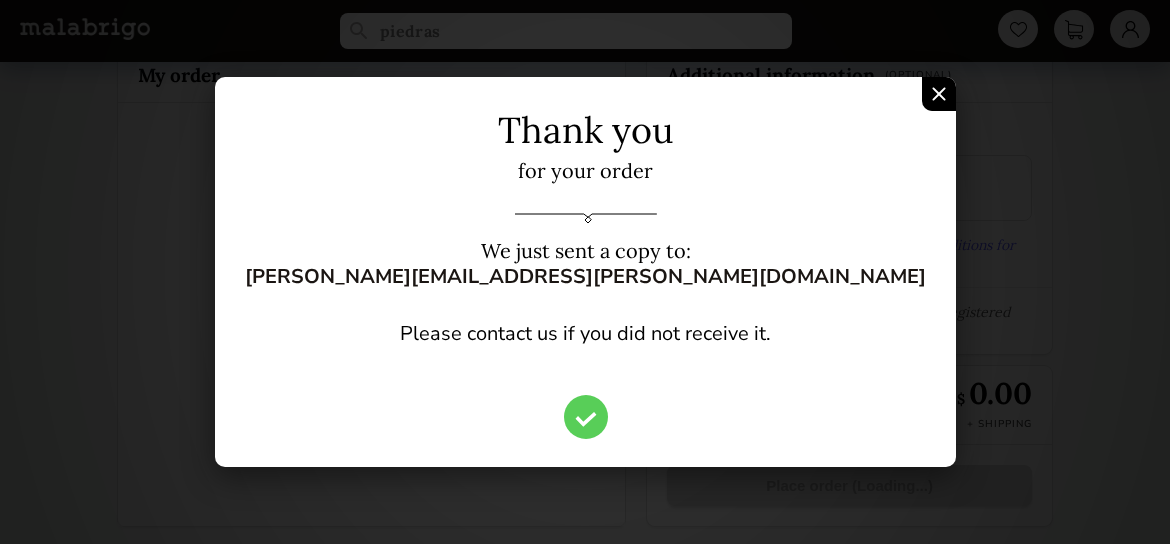 click at bounding box center (939, 94) 